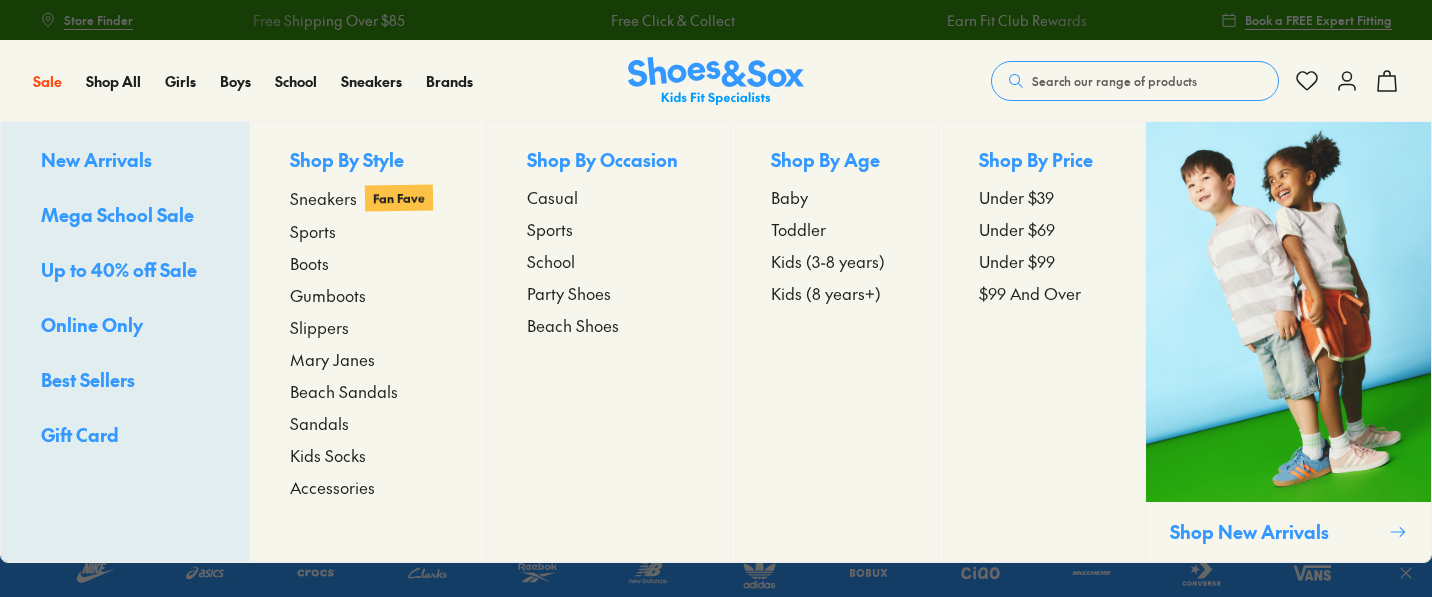 scroll, scrollTop: 0, scrollLeft: 0, axis: both 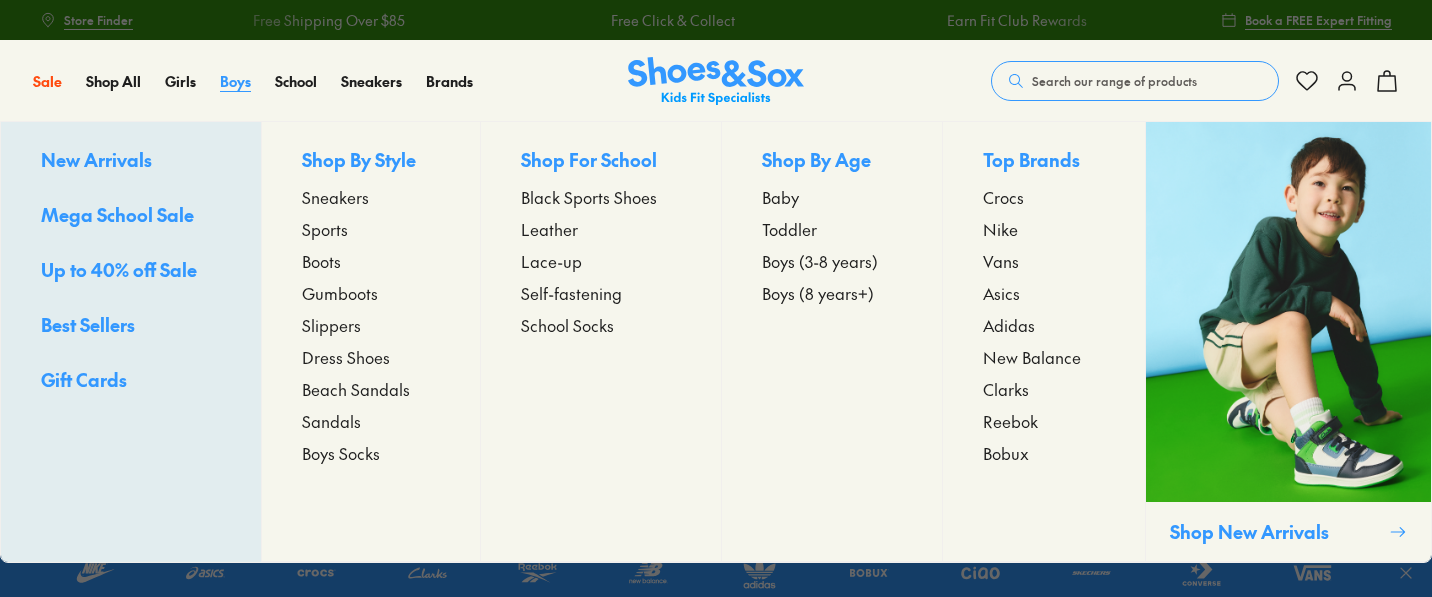 click on "Boys" at bounding box center (235, 81) 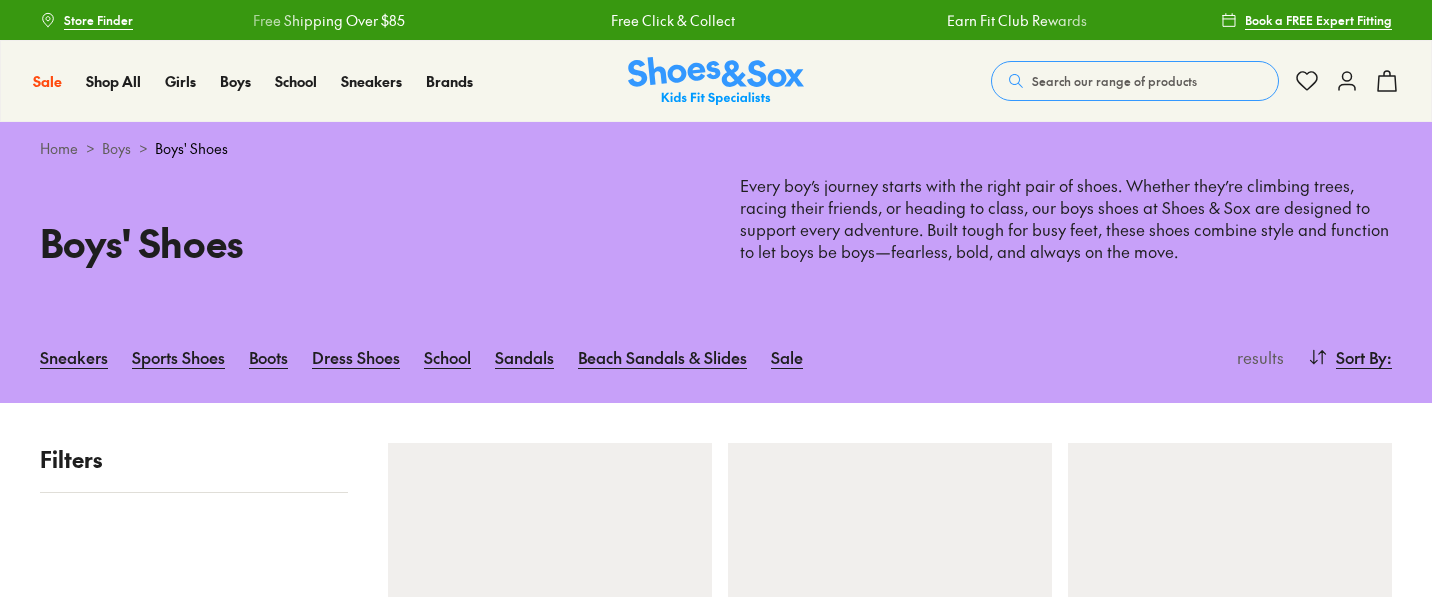 scroll, scrollTop: 0, scrollLeft: 0, axis: both 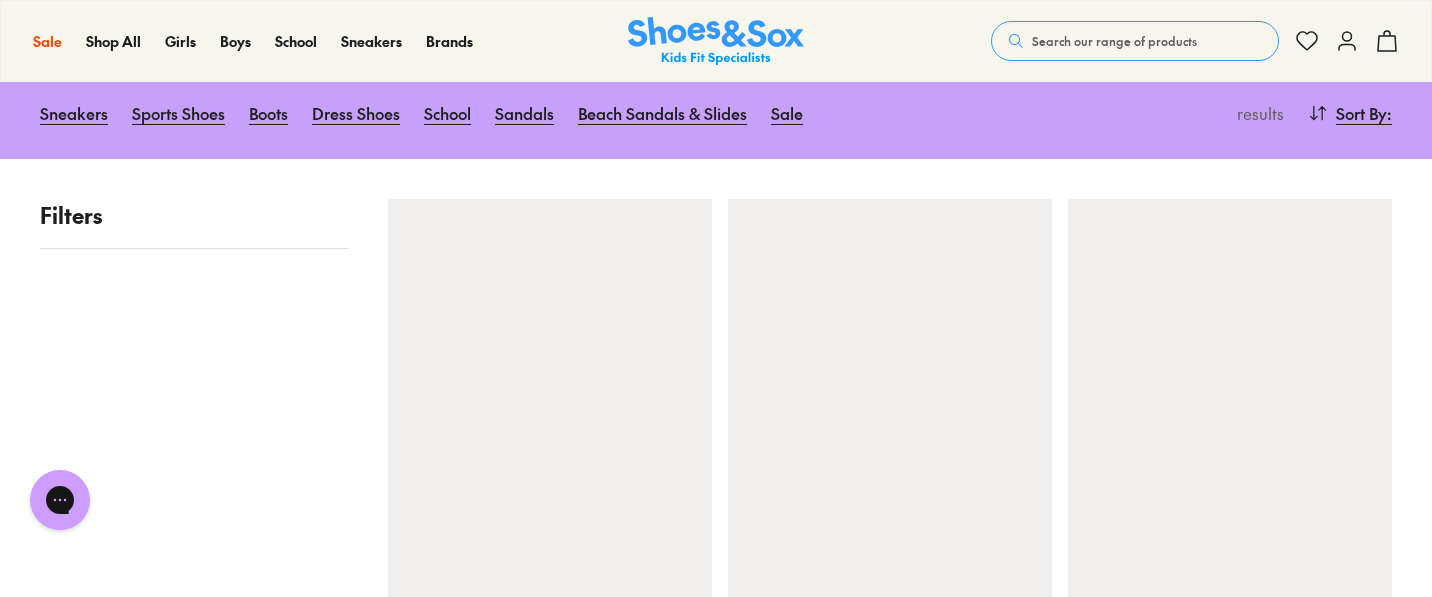 click on "Filters" at bounding box center [194, 215] 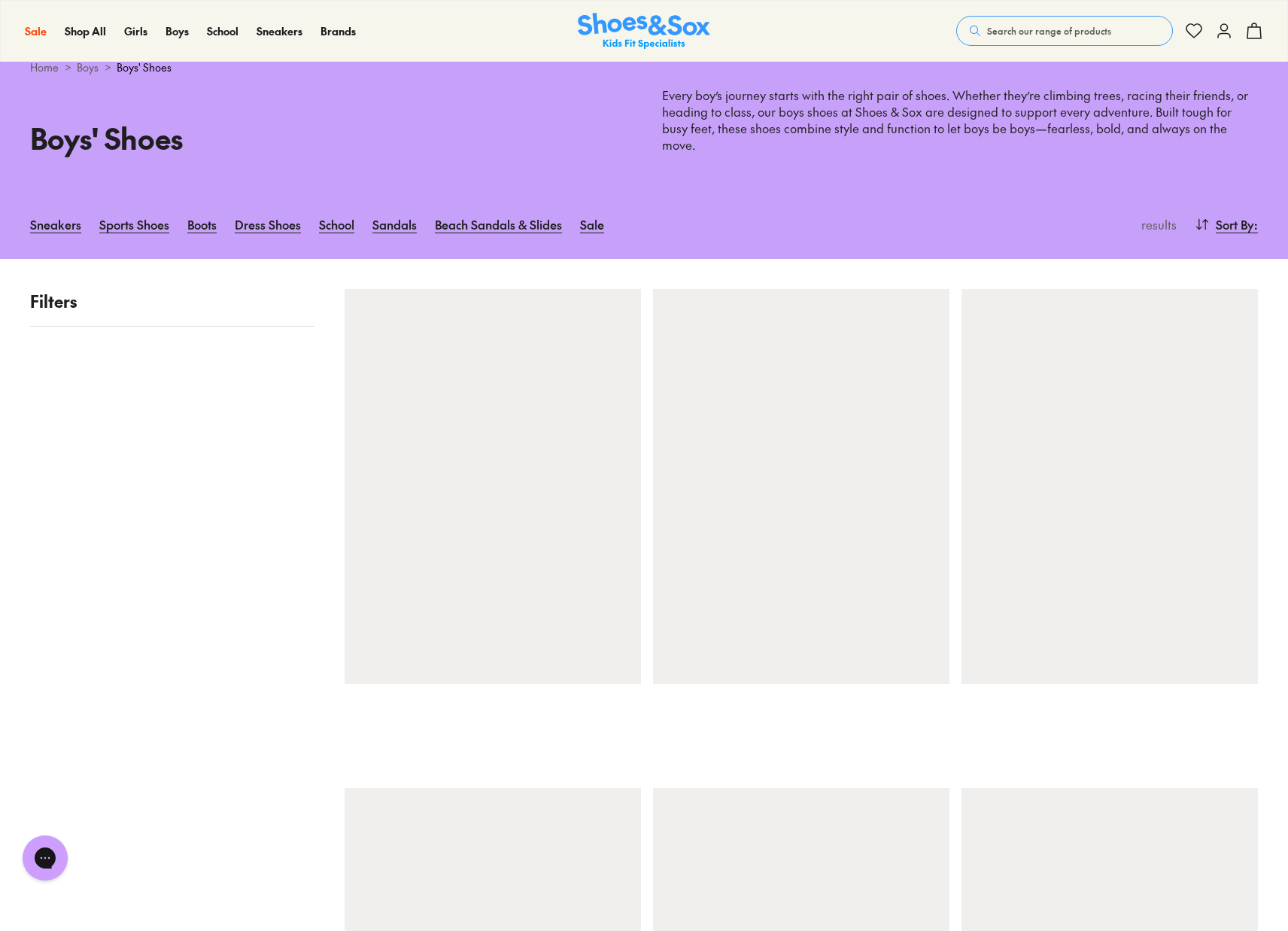 scroll, scrollTop: 0, scrollLeft: 0, axis: both 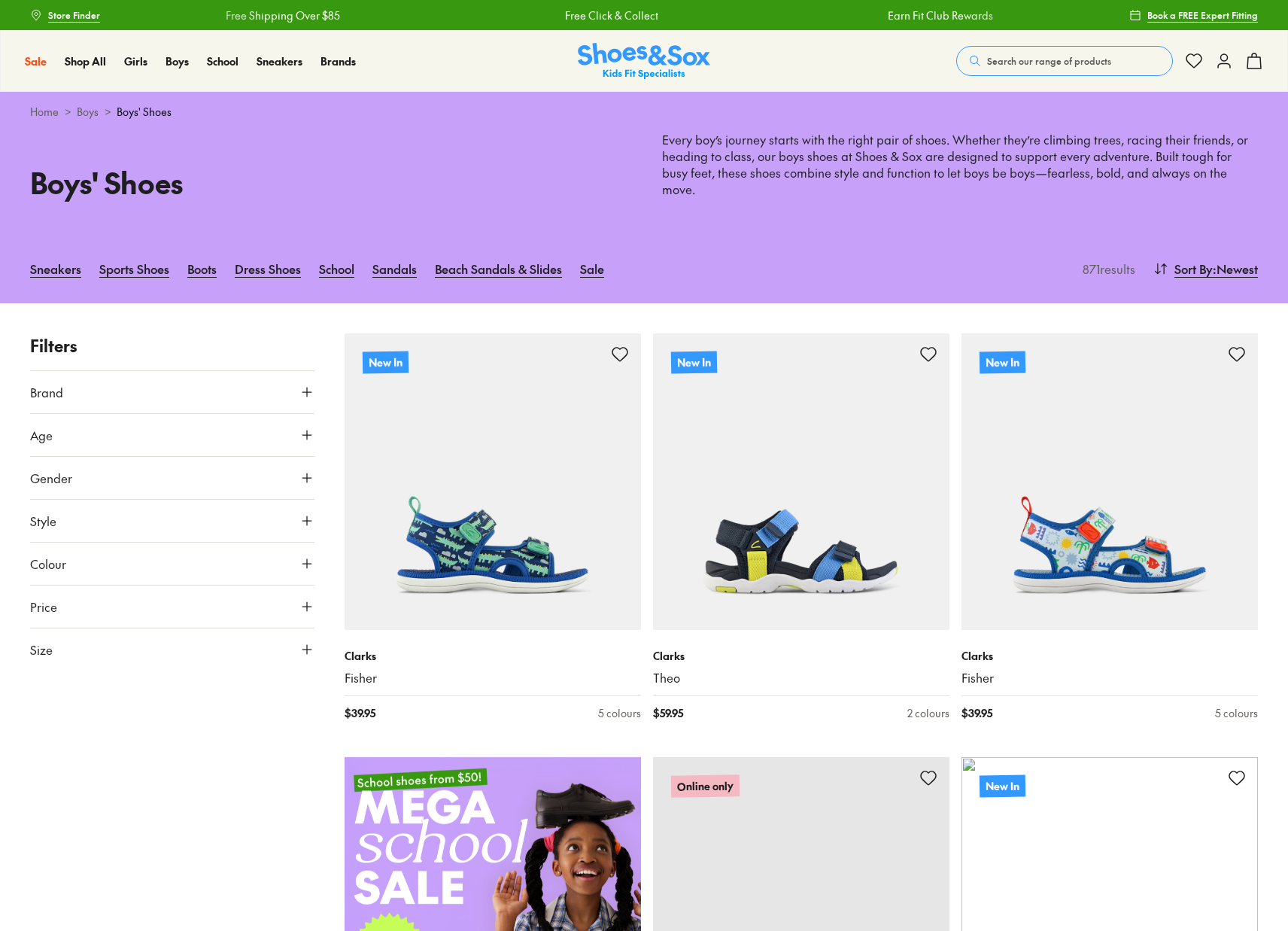 click on "Price" at bounding box center [172, 392] 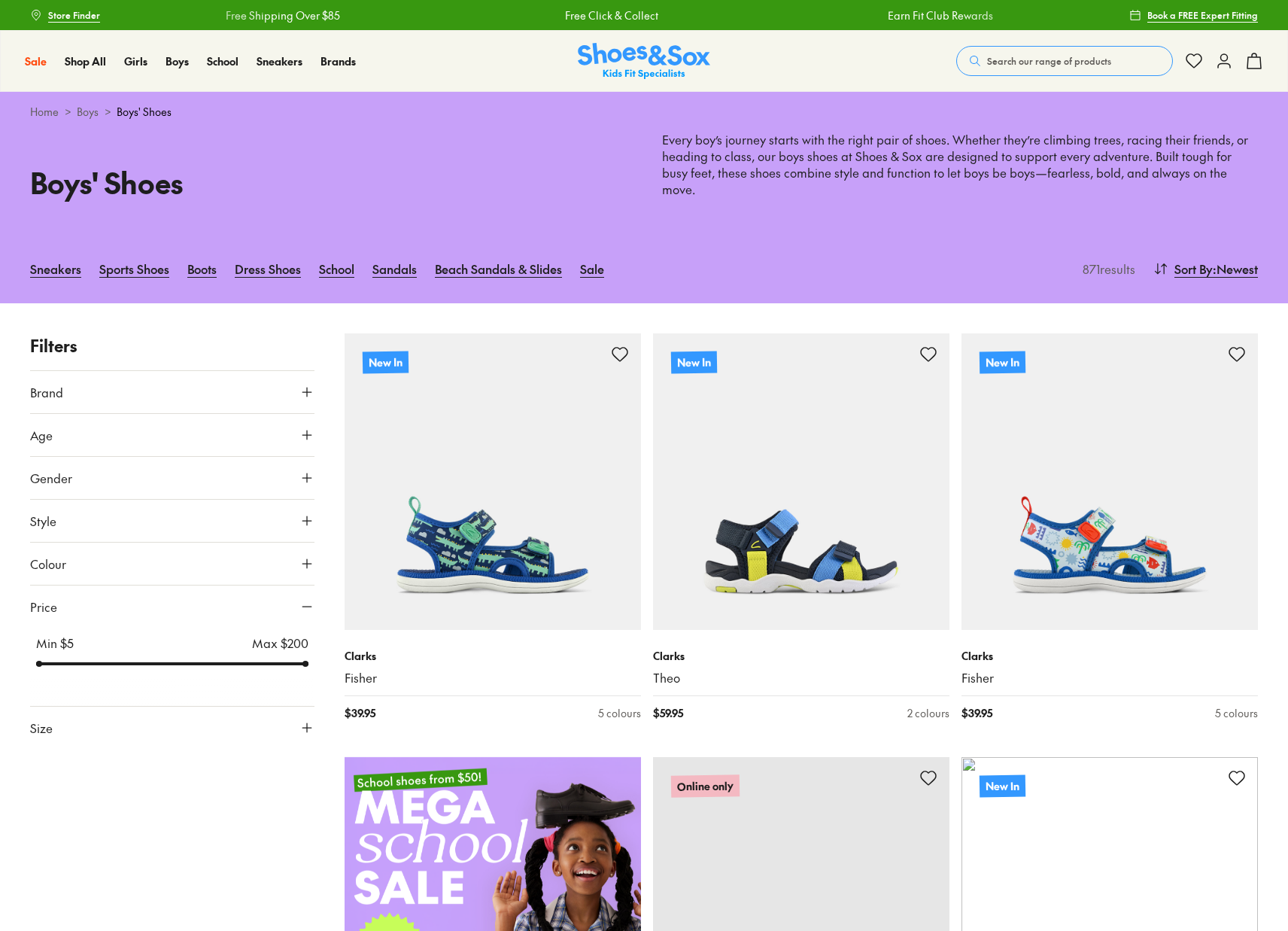 type 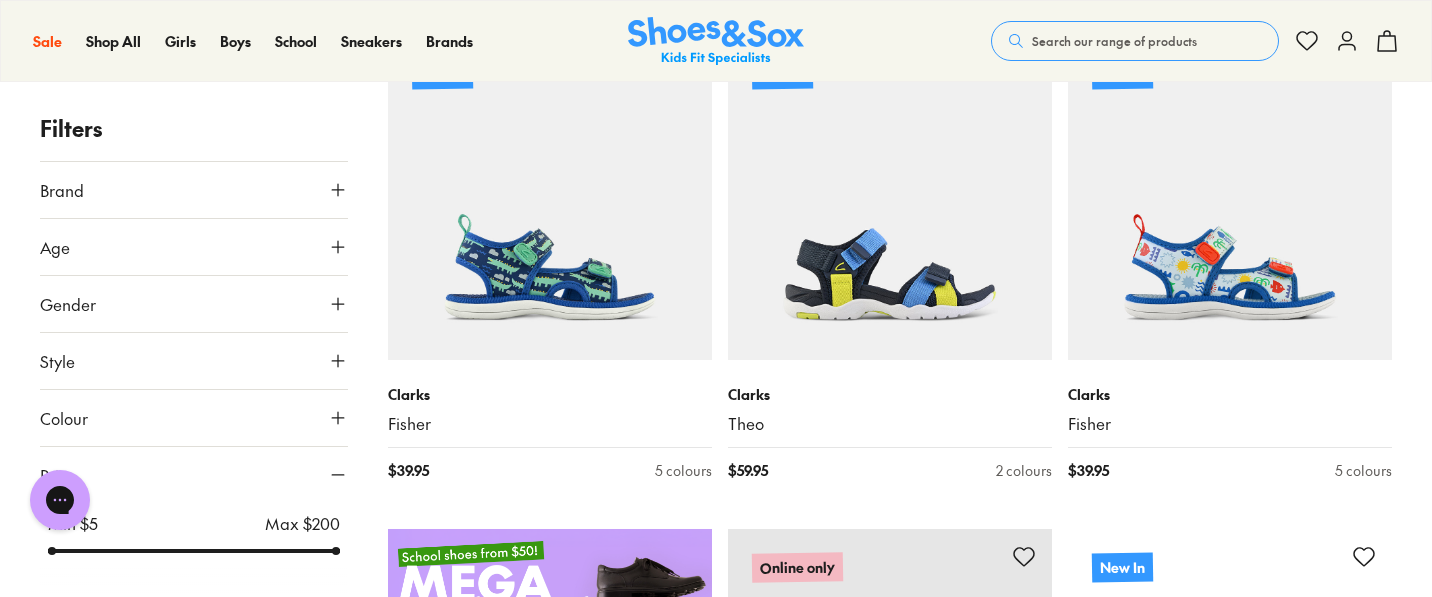 scroll, scrollTop: 0, scrollLeft: 0, axis: both 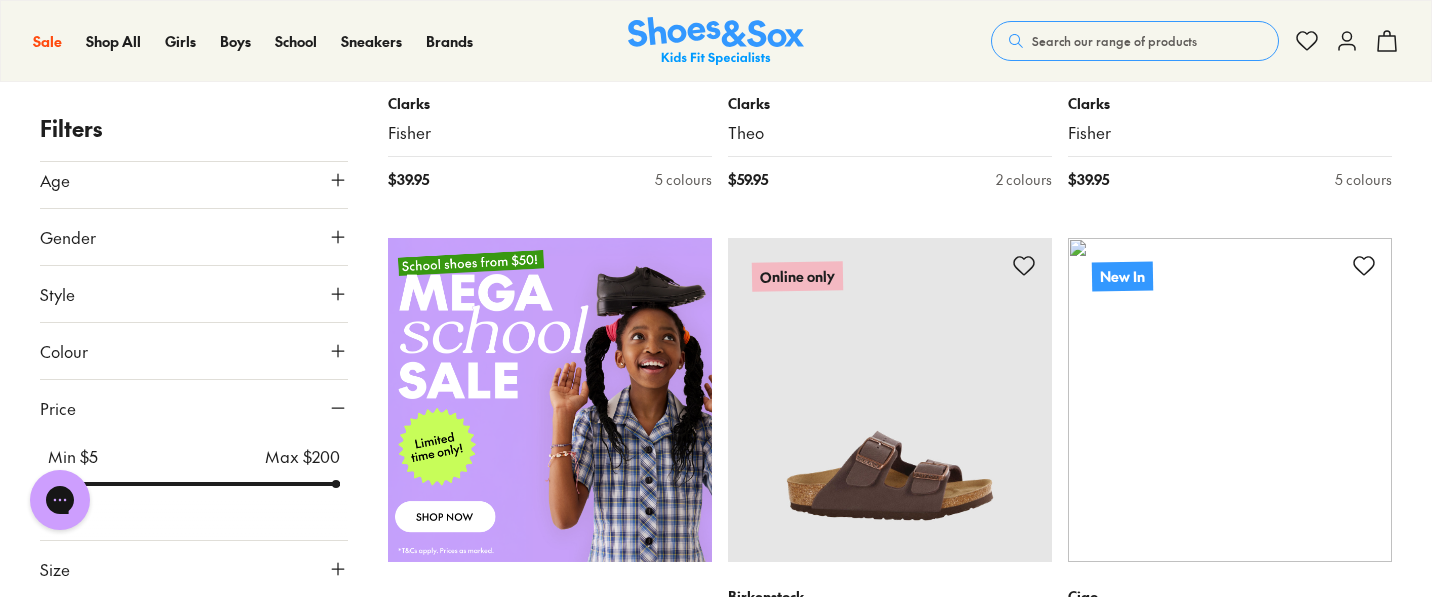 drag, startPoint x: 301, startPoint y: 488, endPoint x: 321, endPoint y: 486, distance: 20.09975 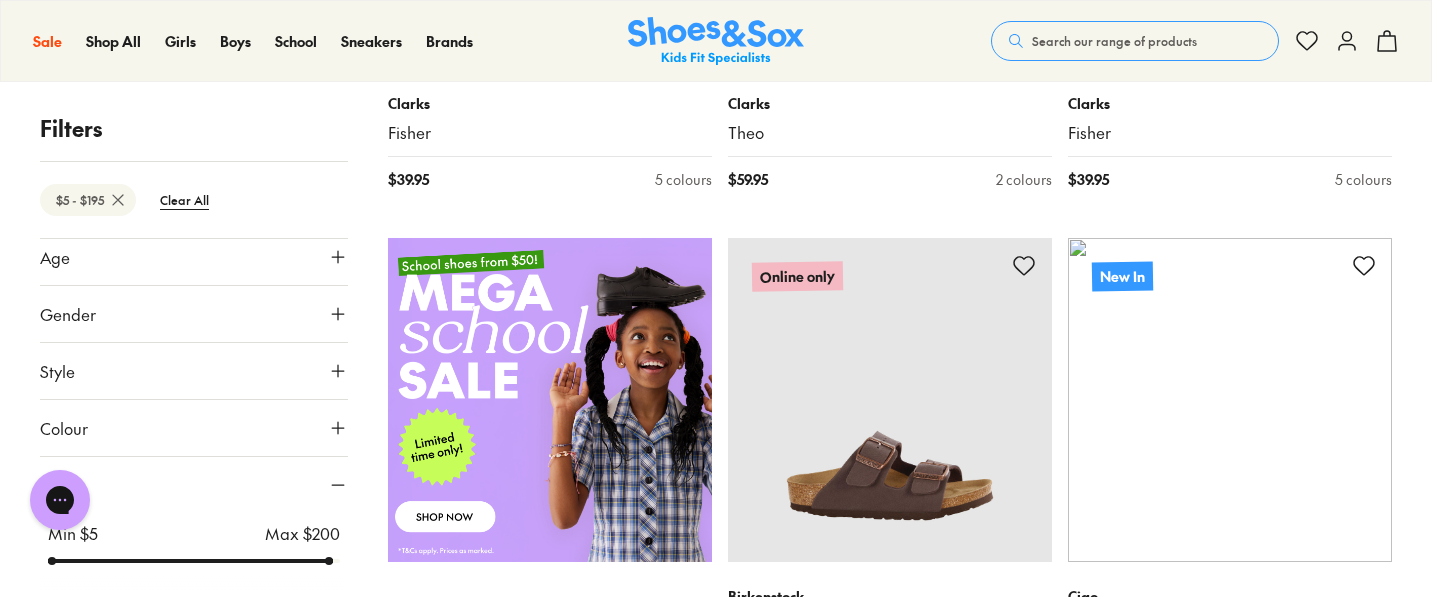 scroll, scrollTop: 0, scrollLeft: 0, axis: both 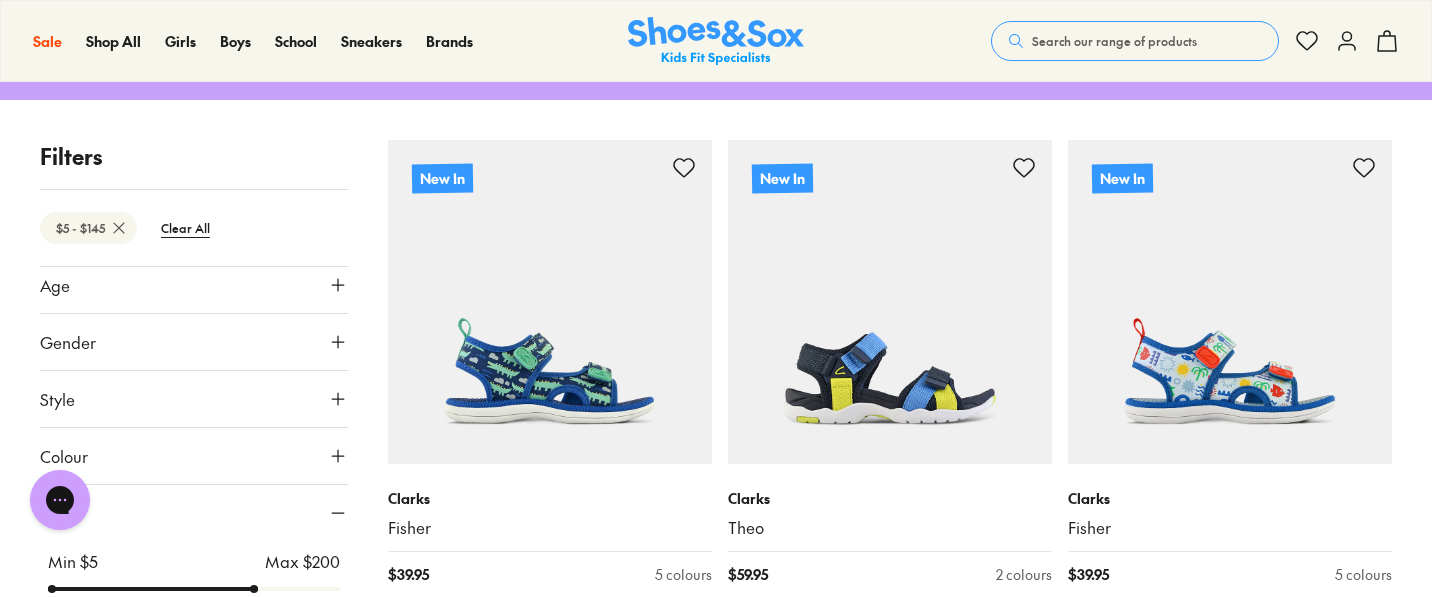 drag, startPoint x: 327, startPoint y: 486, endPoint x: 250, endPoint y: 479, distance: 77.31753 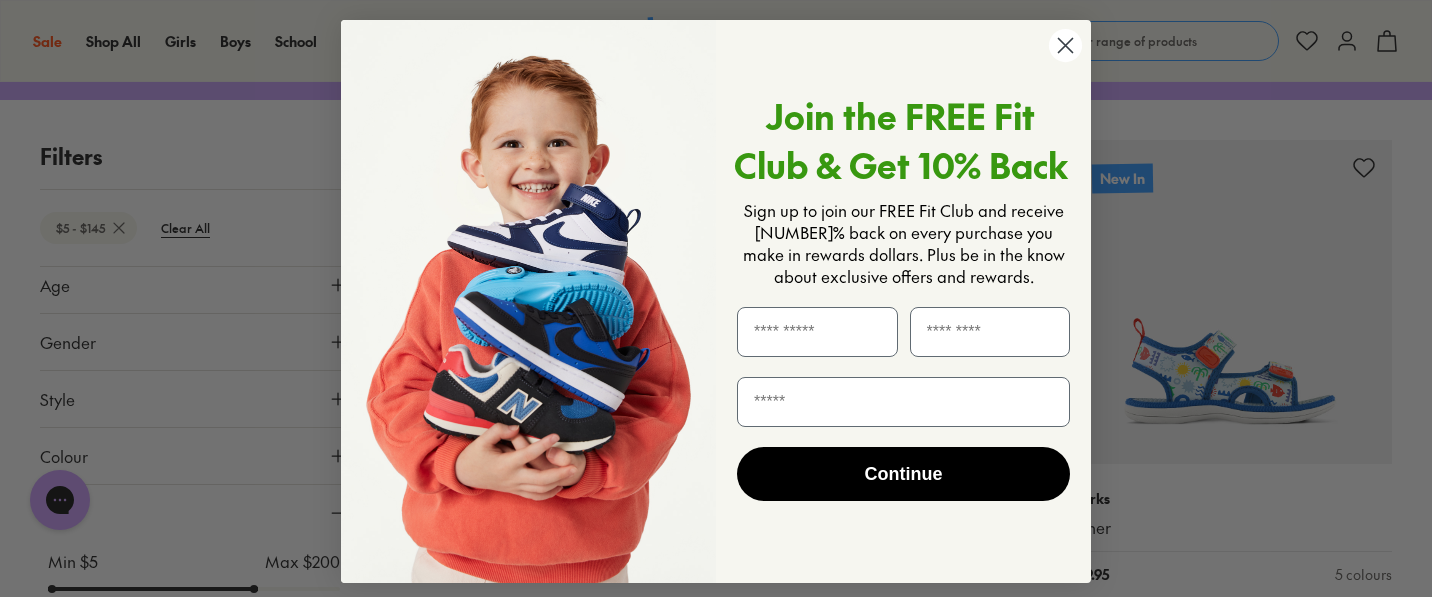 click on "Close dialog Join the FREE Fit Club & Get [NUMBER]% Back Sign up to join our FREE Fit Club and receive [NUMBER]% back on every purchase you make in rewards dollars. Plus be in the know about exclusive offers and rewards. Continue ******" at bounding box center [716, 298] 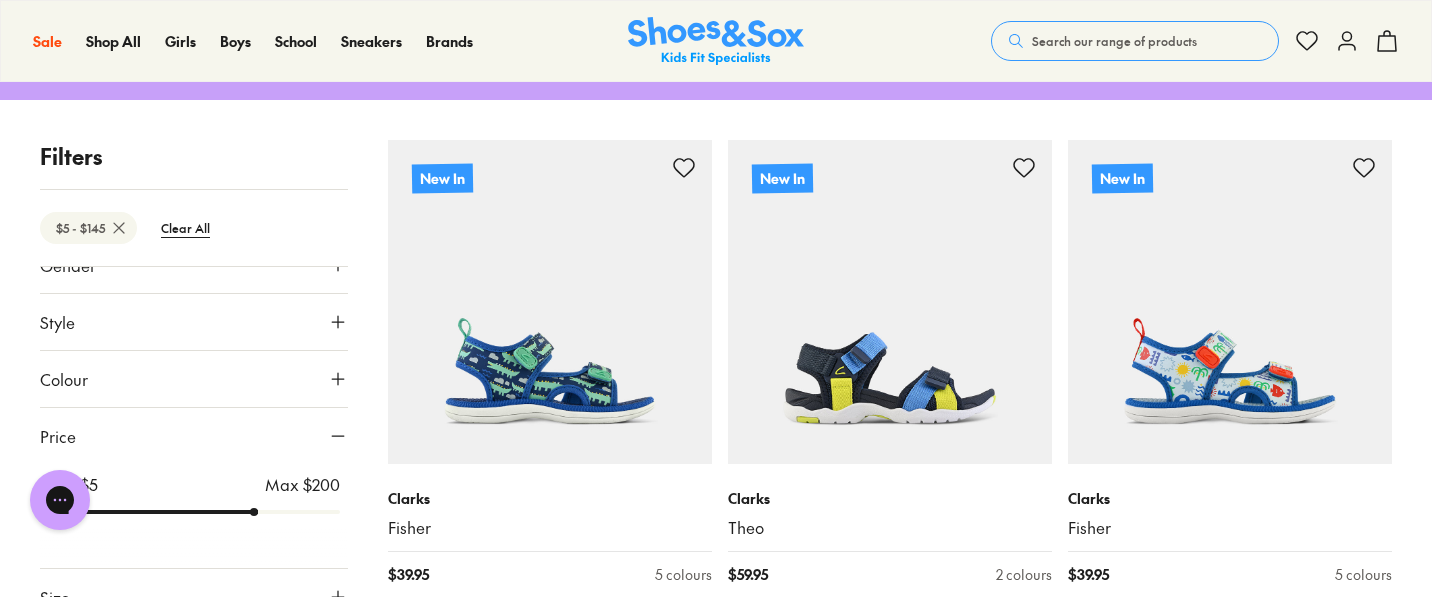 scroll, scrollTop: 144, scrollLeft: 0, axis: vertical 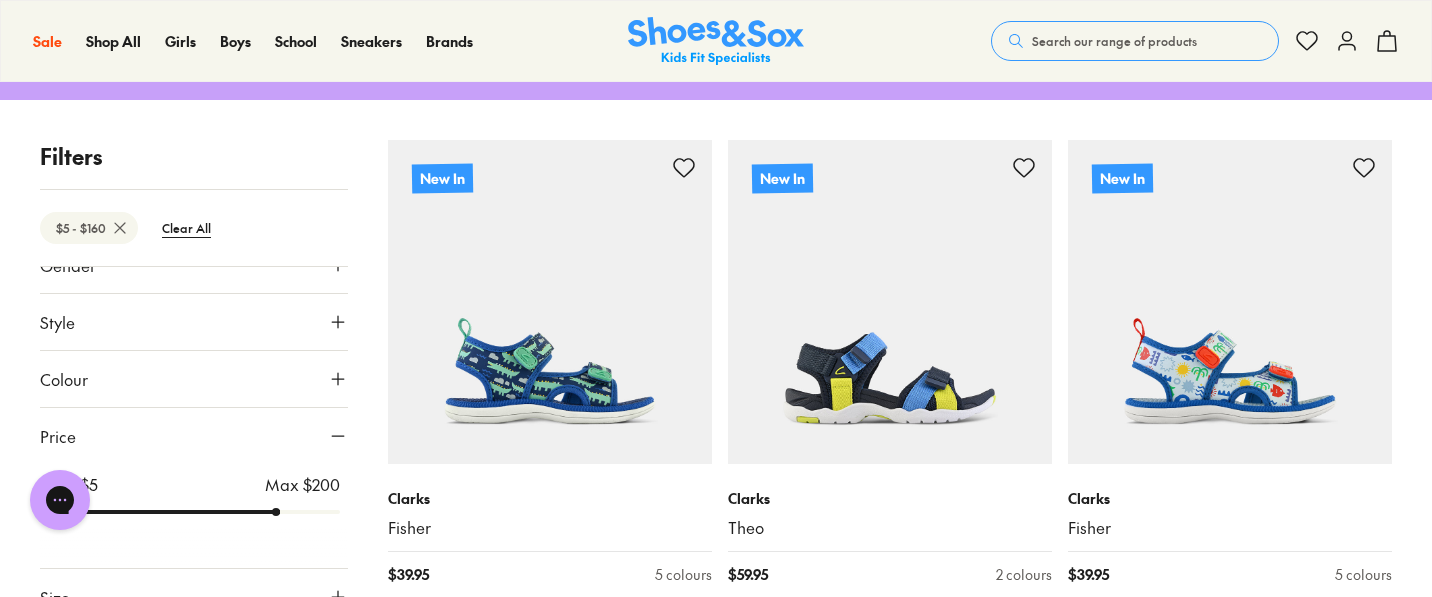 drag, startPoint x: 252, startPoint y: 511, endPoint x: 269, endPoint y: 512, distance: 17.029387 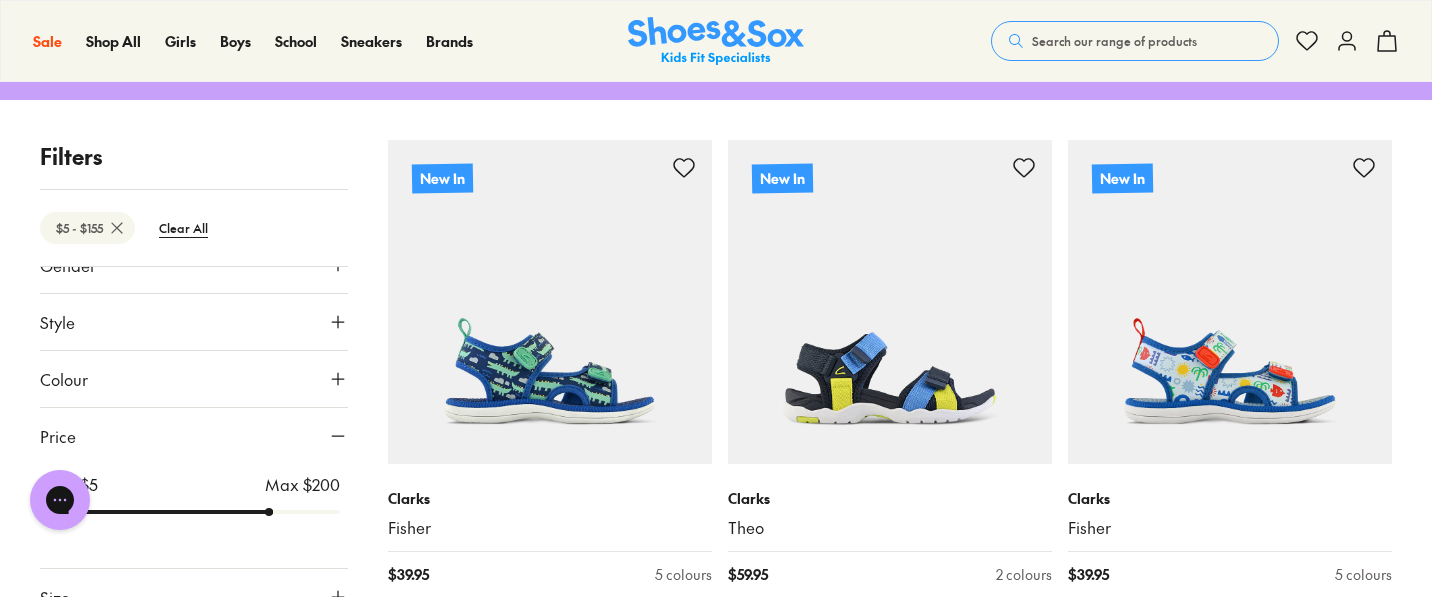 click at bounding box center (194, 512) 